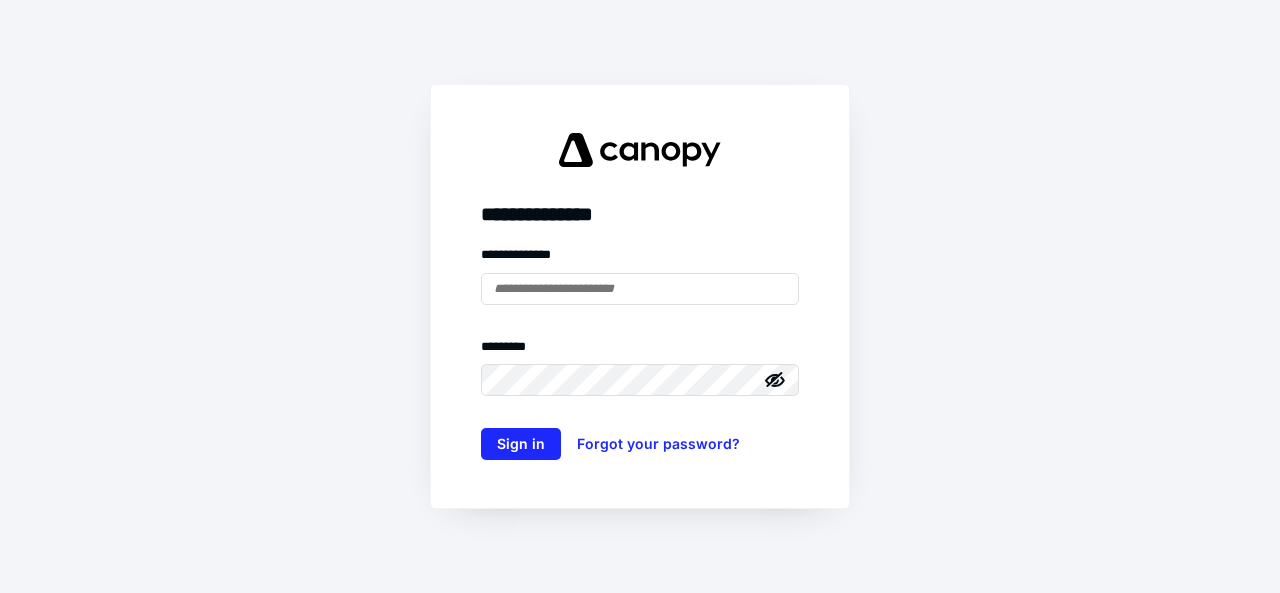 scroll, scrollTop: 0, scrollLeft: 0, axis: both 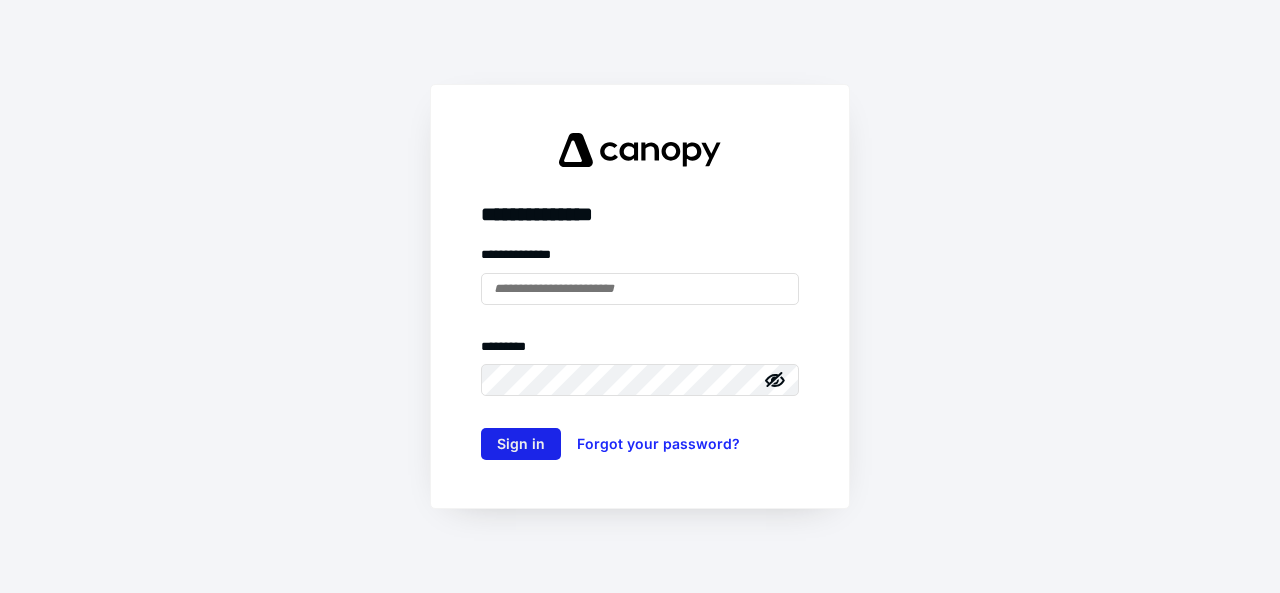 type on "**********" 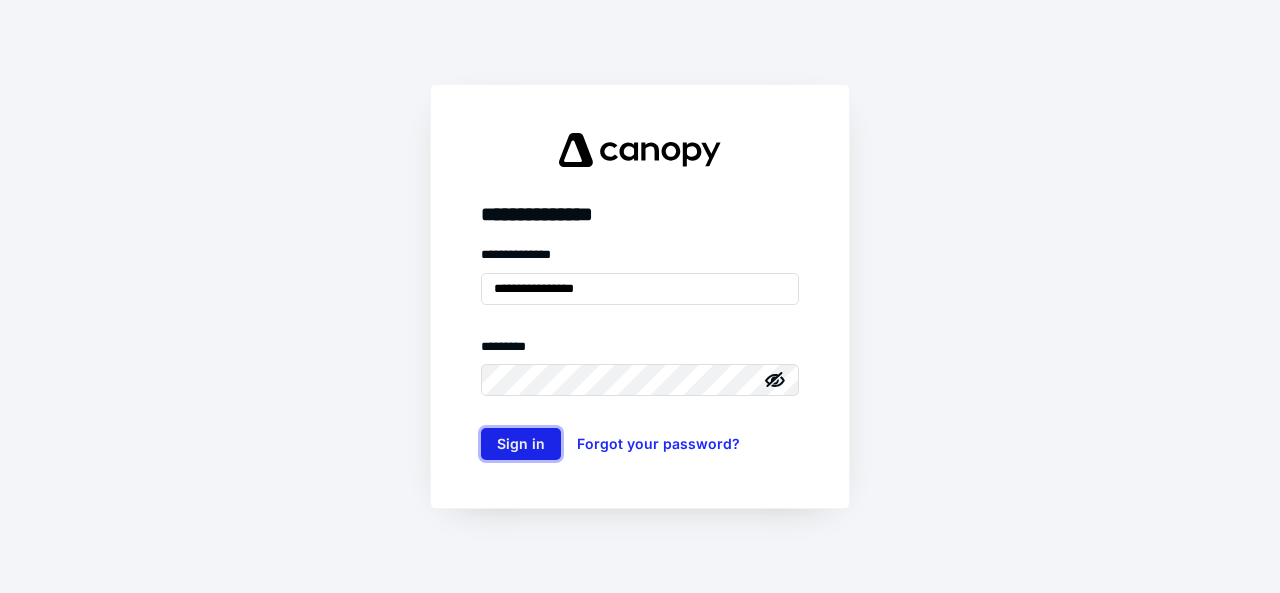 click on "Sign in" at bounding box center [521, 444] 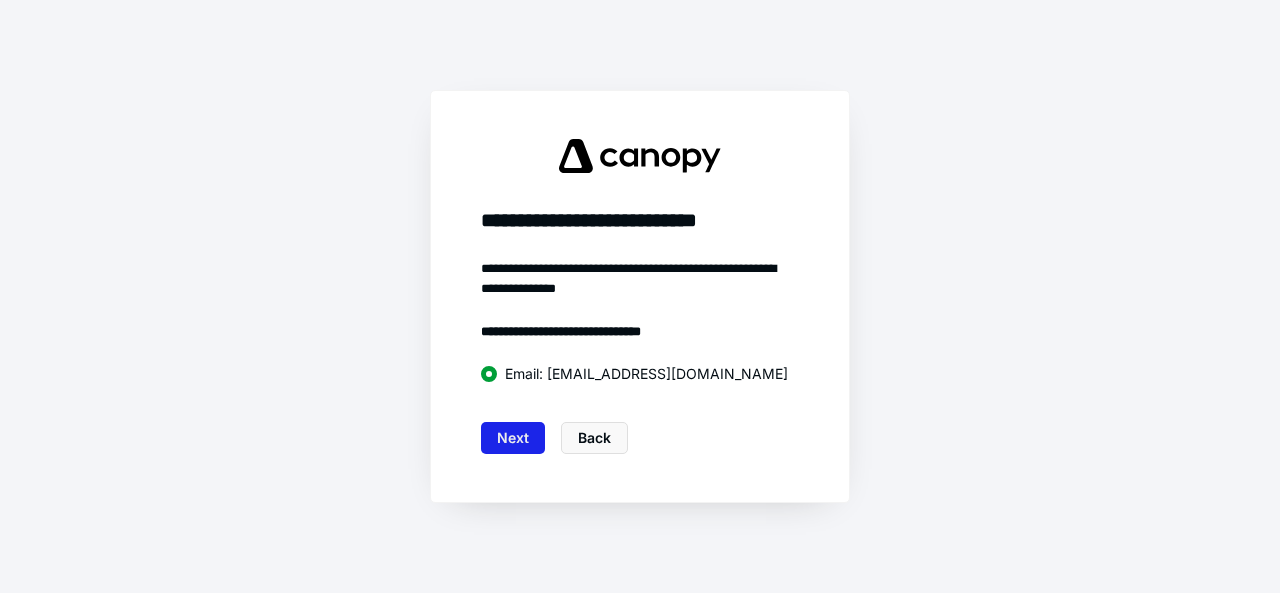 click on "Next" at bounding box center [513, 438] 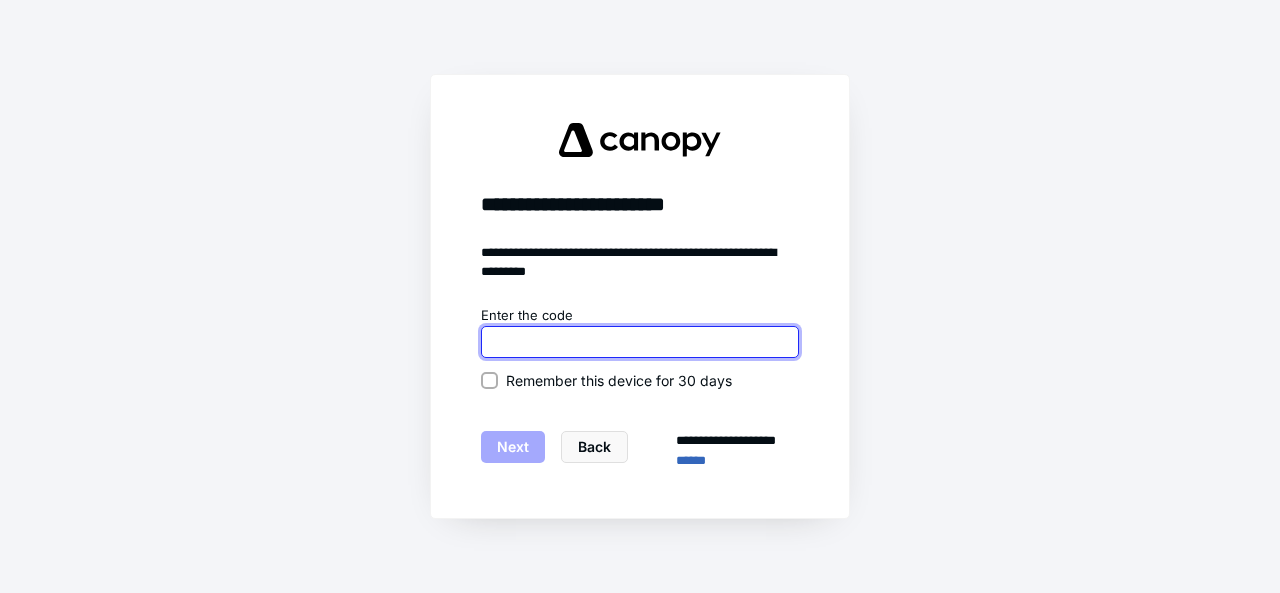 click at bounding box center (640, 342) 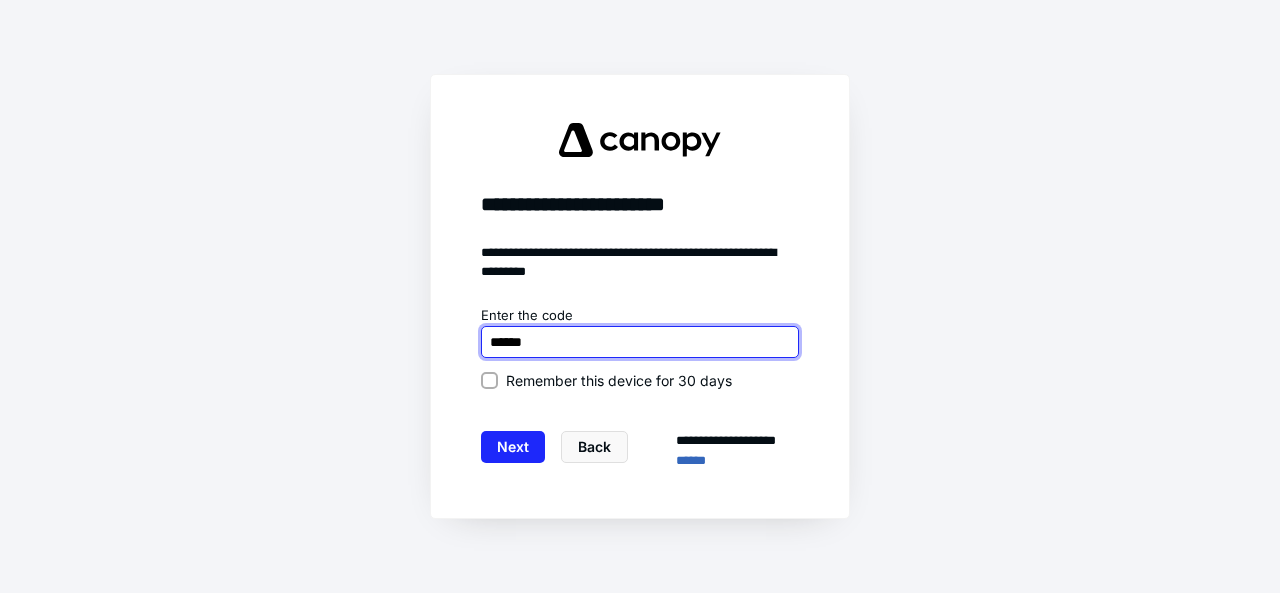 type on "******" 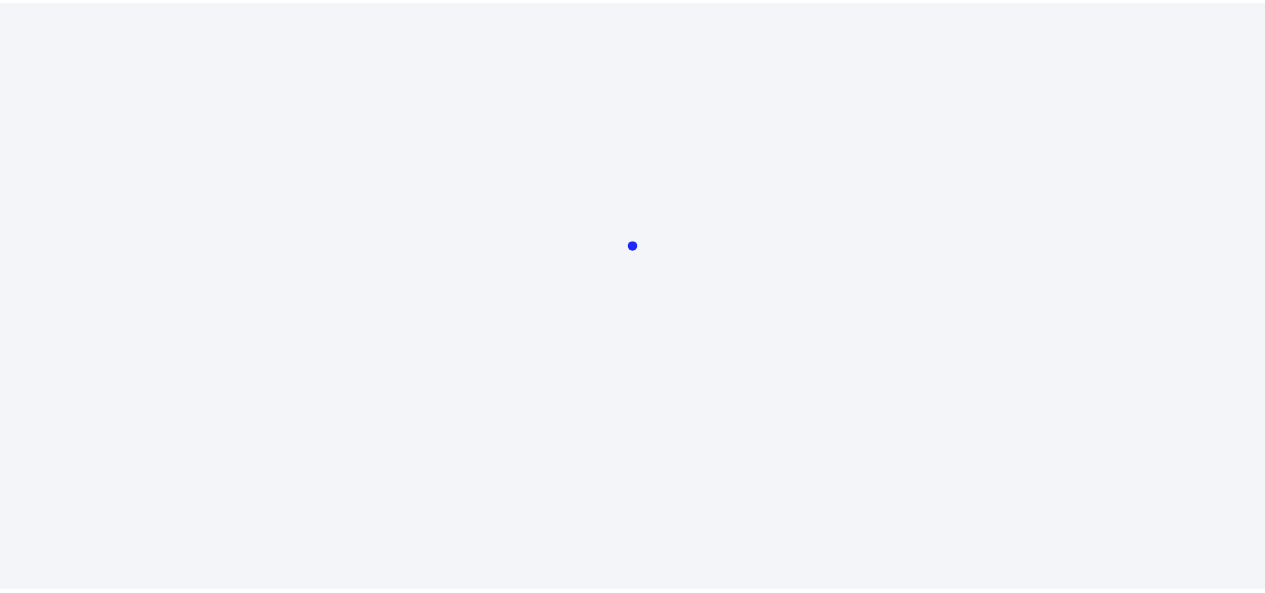 scroll, scrollTop: 0, scrollLeft: 0, axis: both 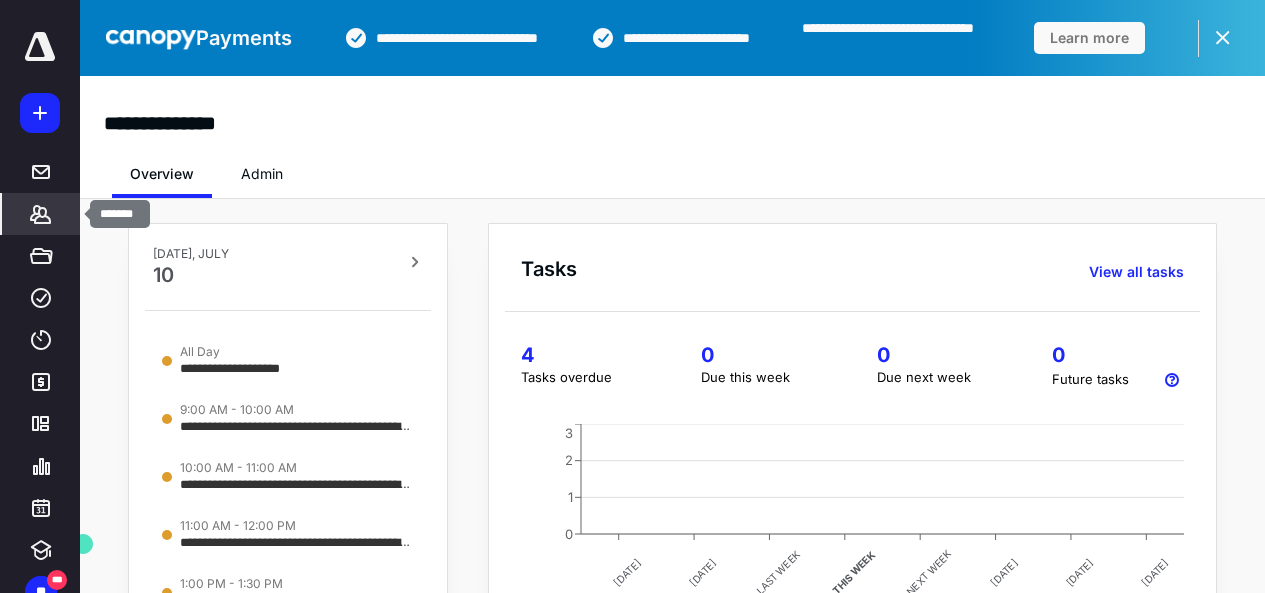 click 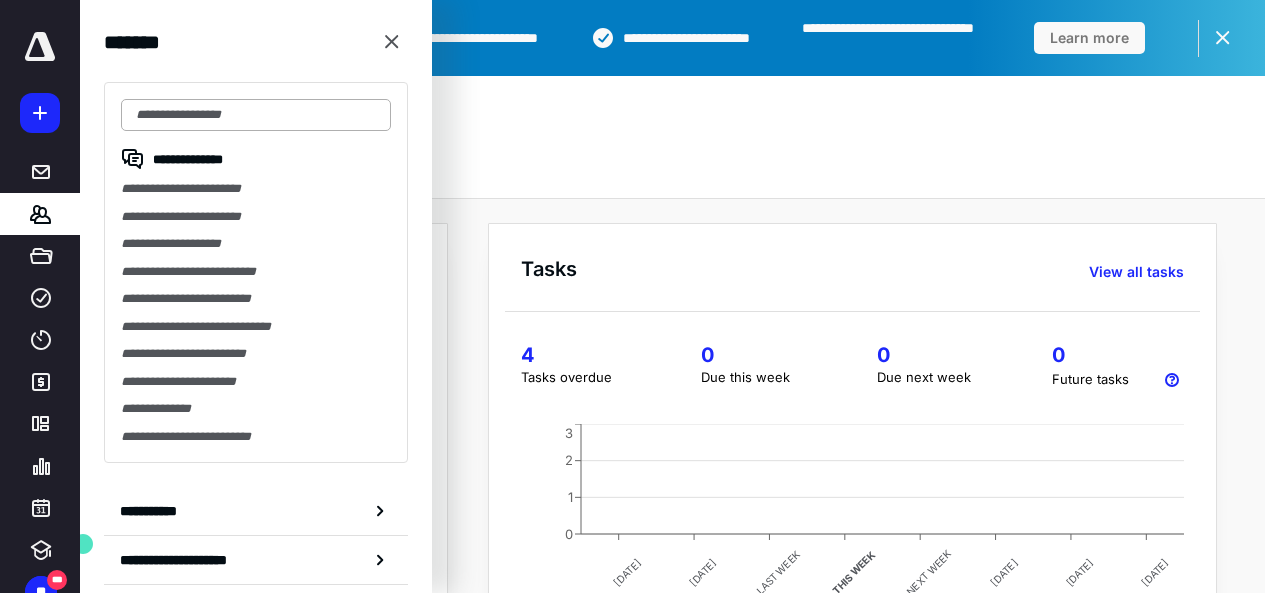 click at bounding box center (256, 115) 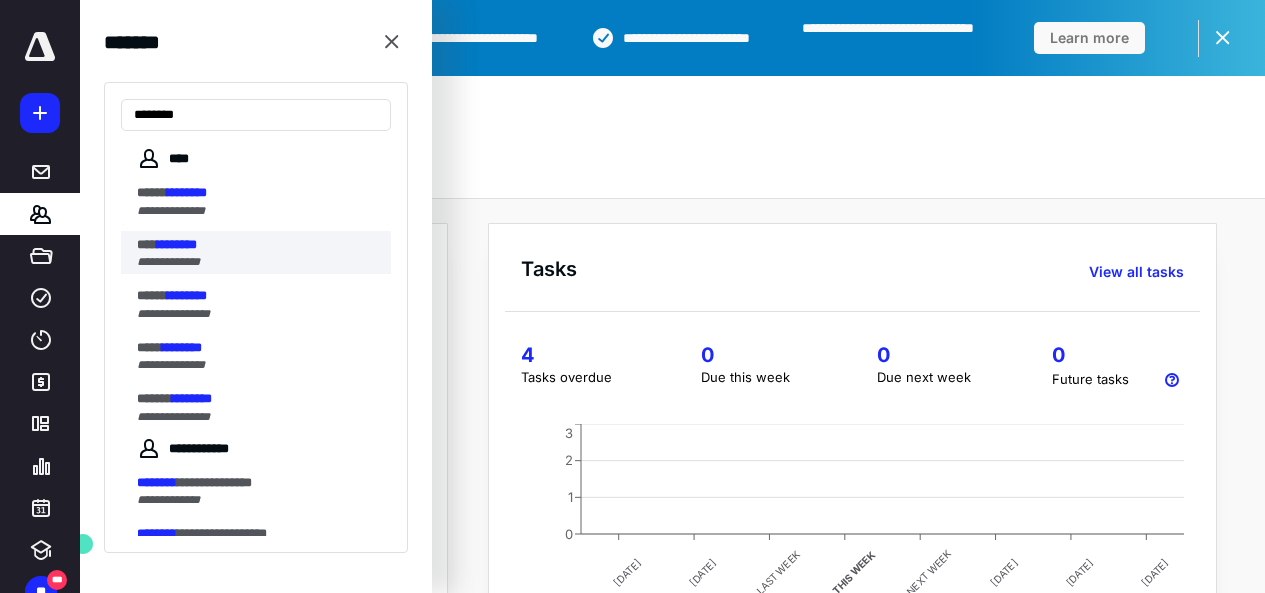 type on "********" 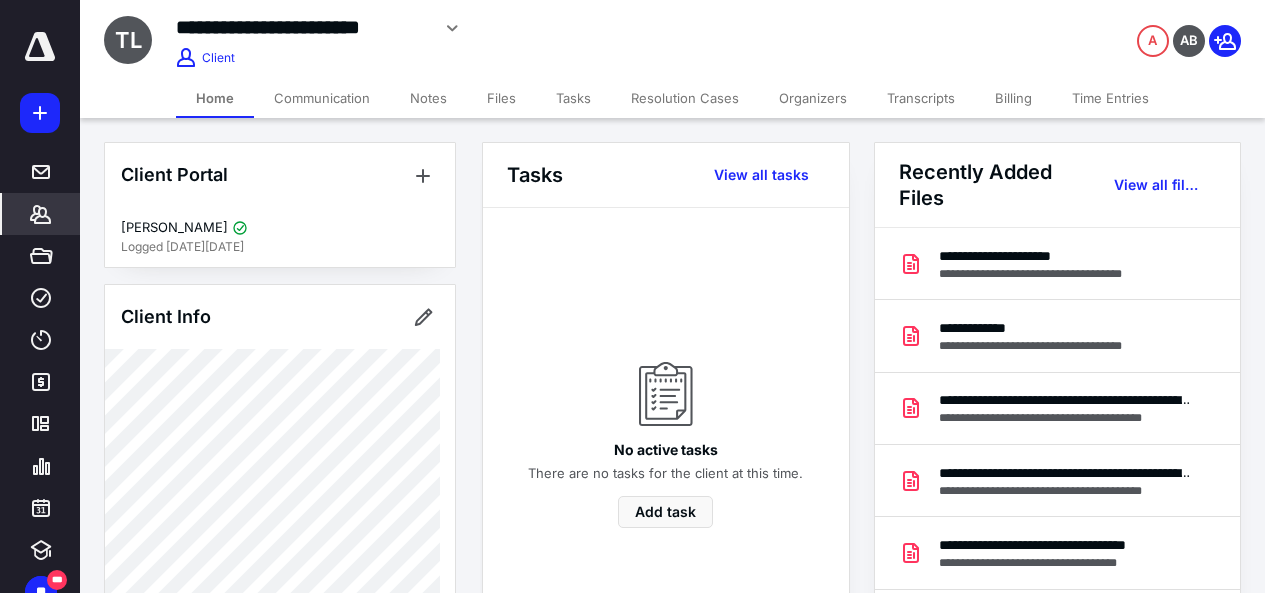 click on "Files" at bounding box center (501, 98) 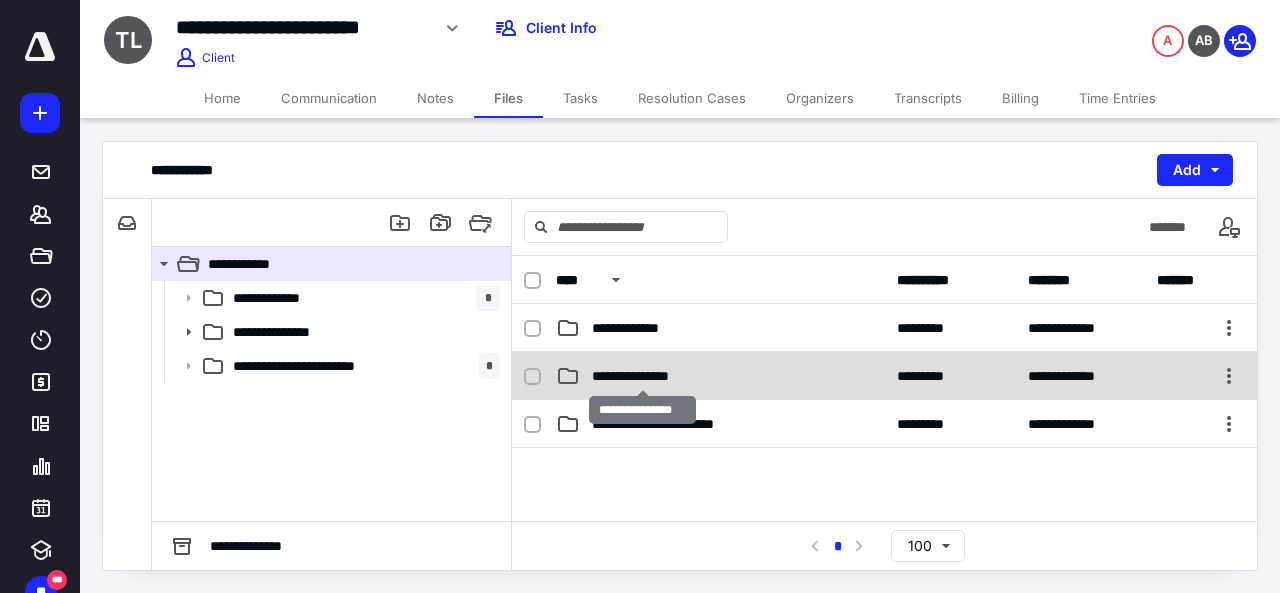 click on "**********" at bounding box center (642, 376) 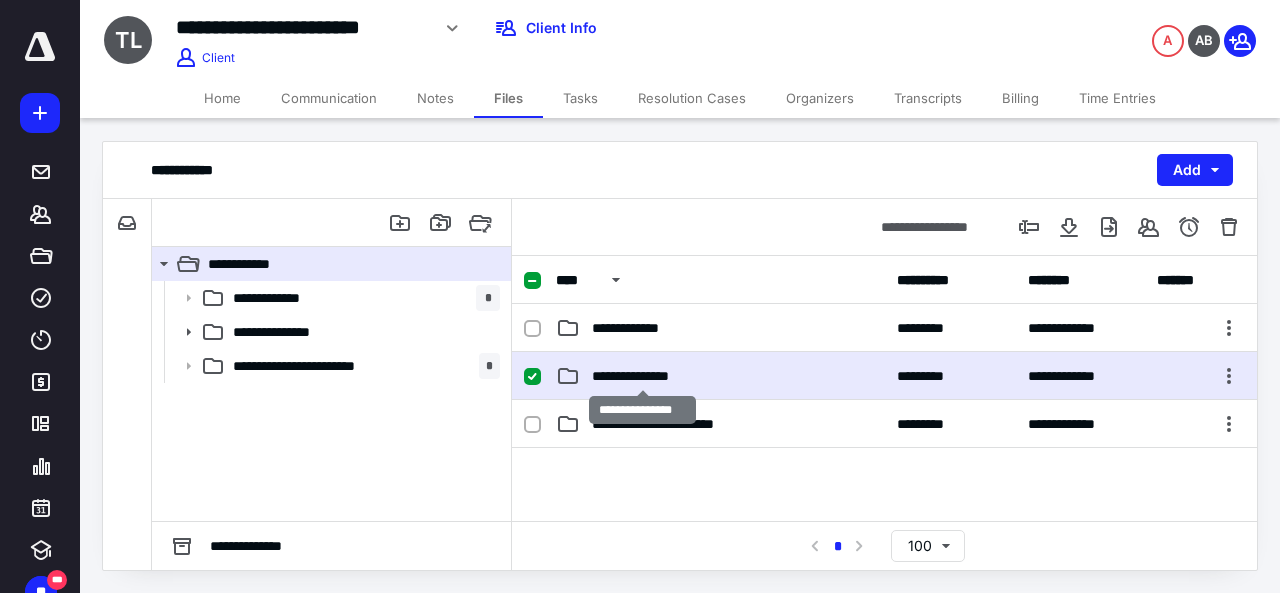 click on "**********" at bounding box center [642, 376] 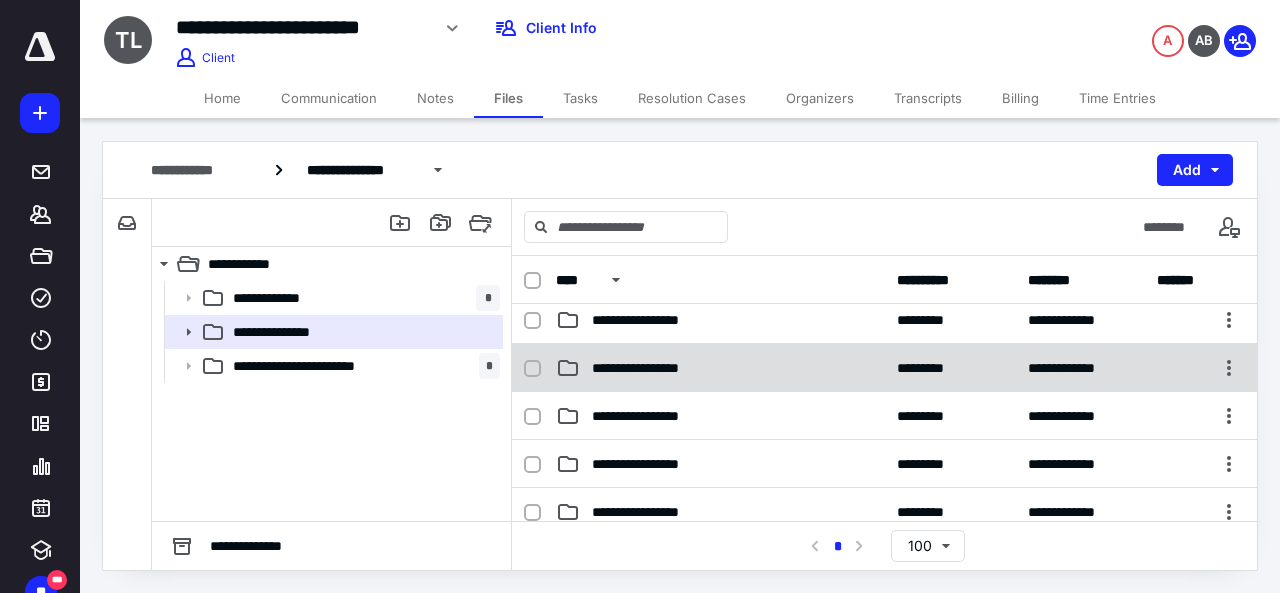scroll, scrollTop: 500, scrollLeft: 0, axis: vertical 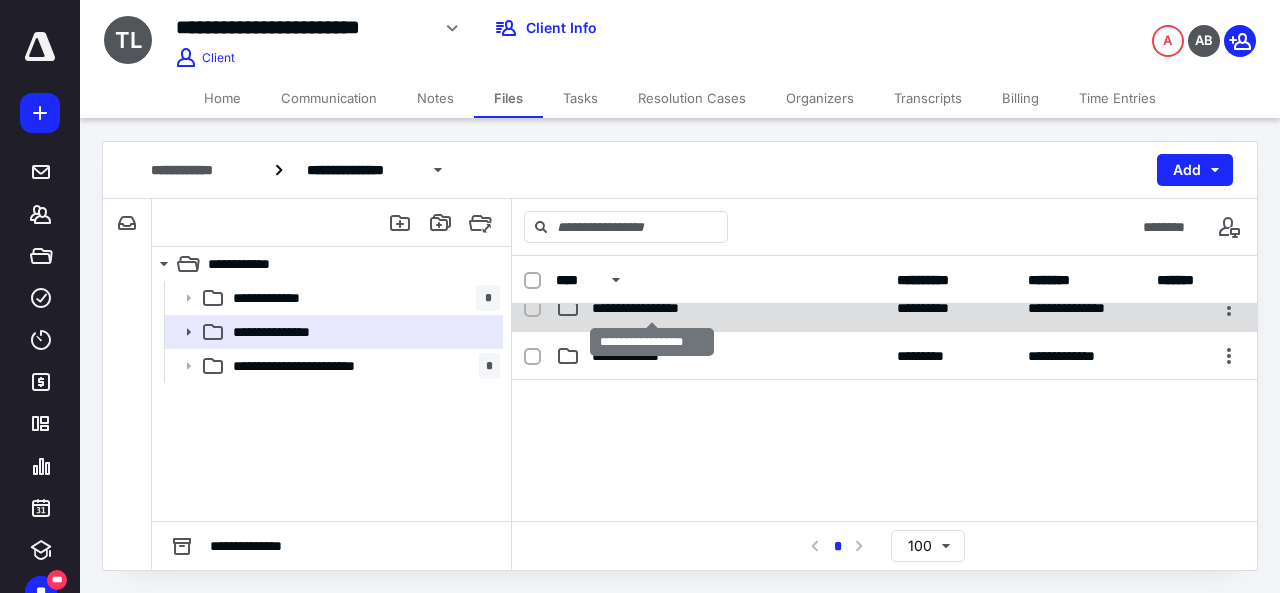 click on "**********" at bounding box center (652, 308) 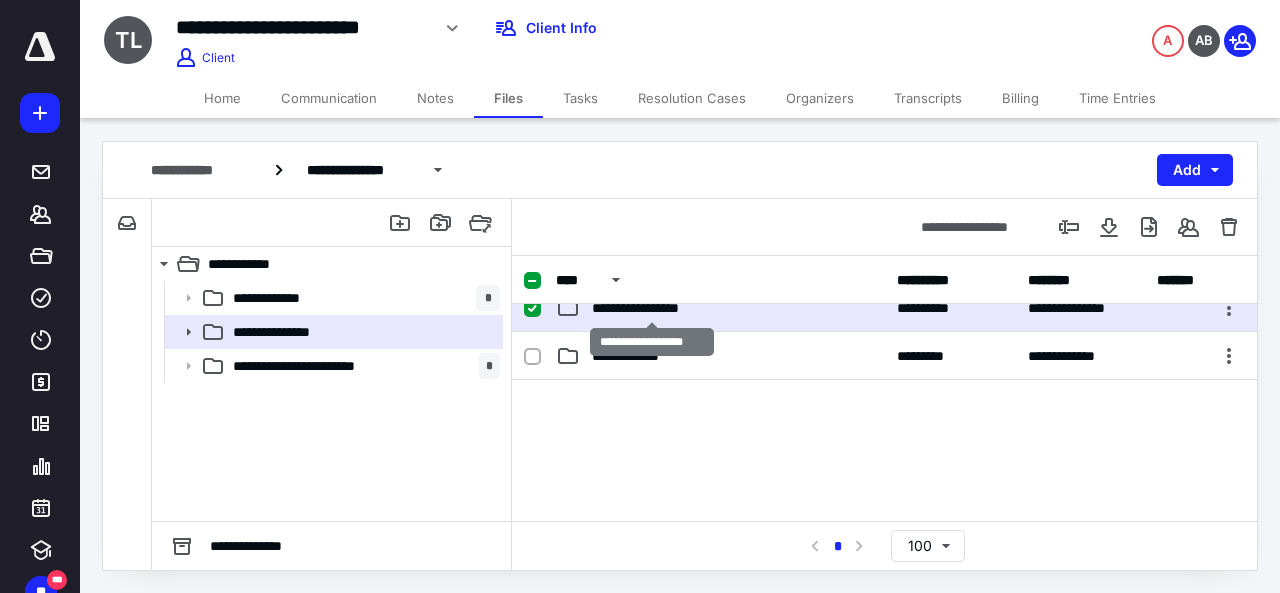 click on "**********" at bounding box center [652, 308] 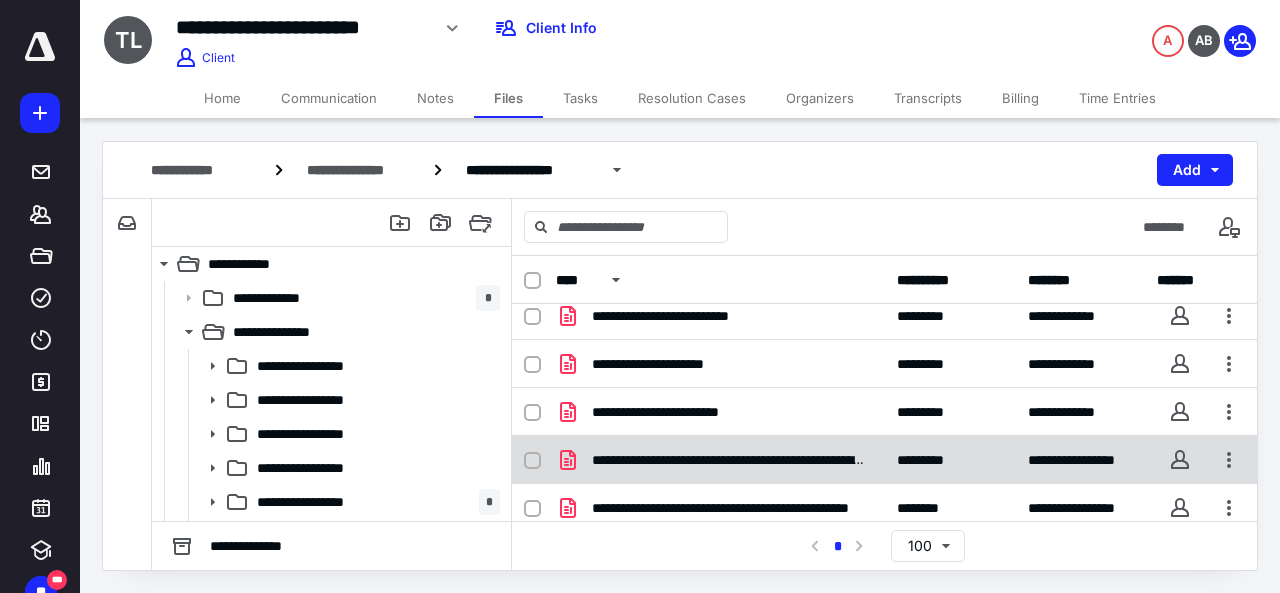 scroll, scrollTop: 400, scrollLeft: 0, axis: vertical 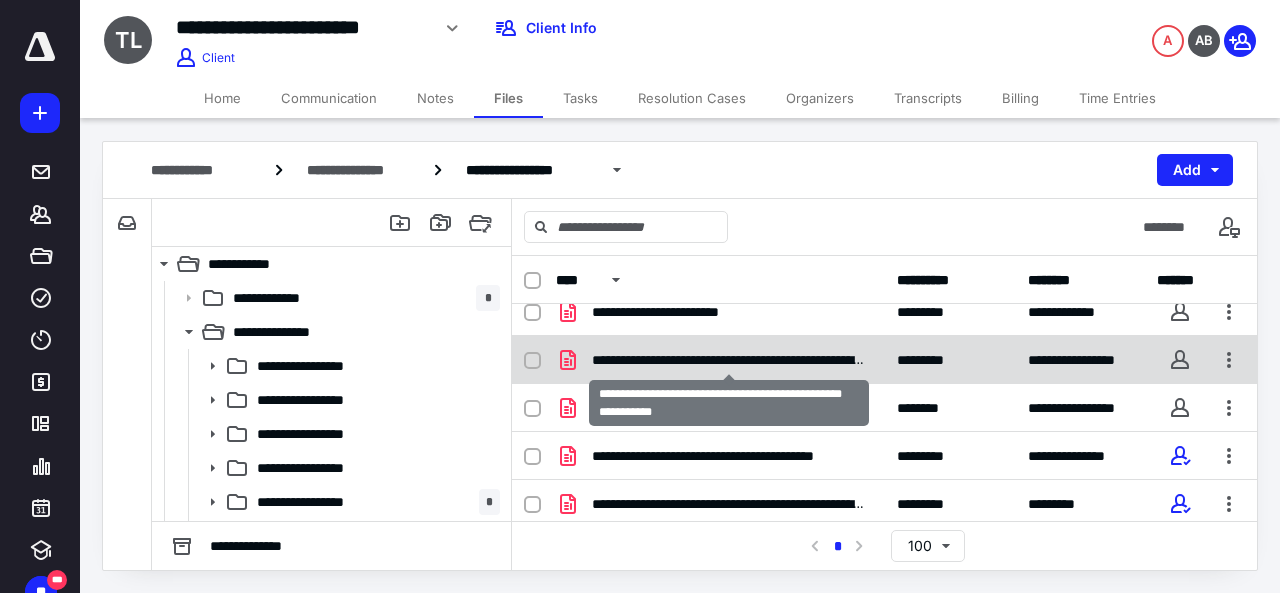 click on "**********" at bounding box center (728, 360) 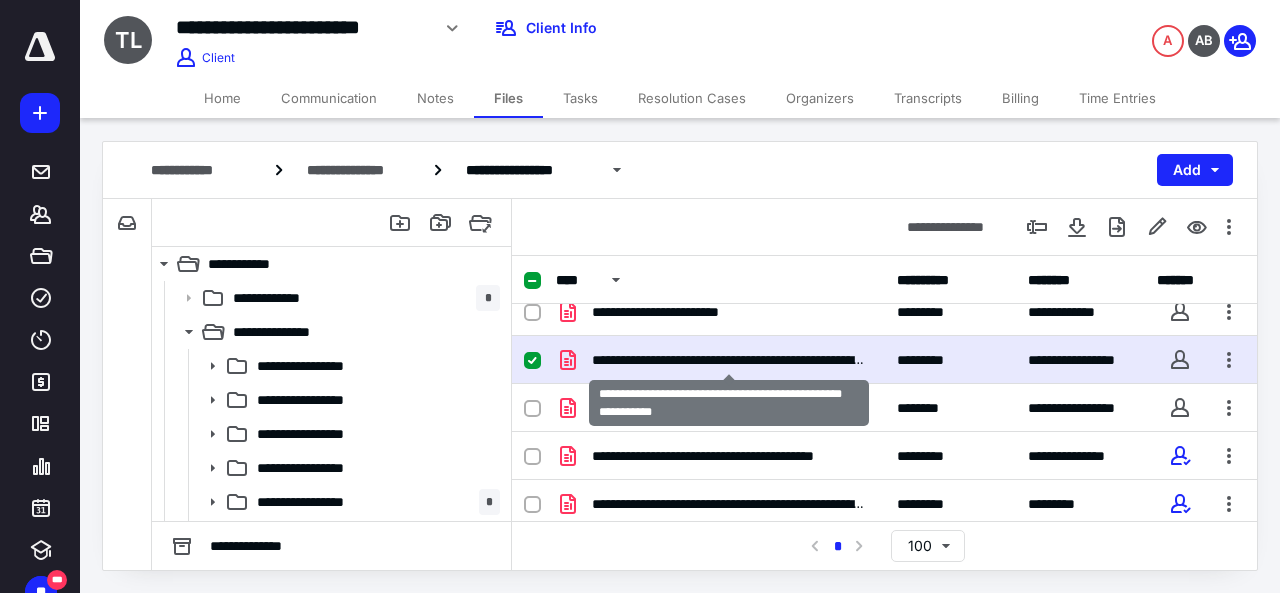 click on "**********" at bounding box center (728, 360) 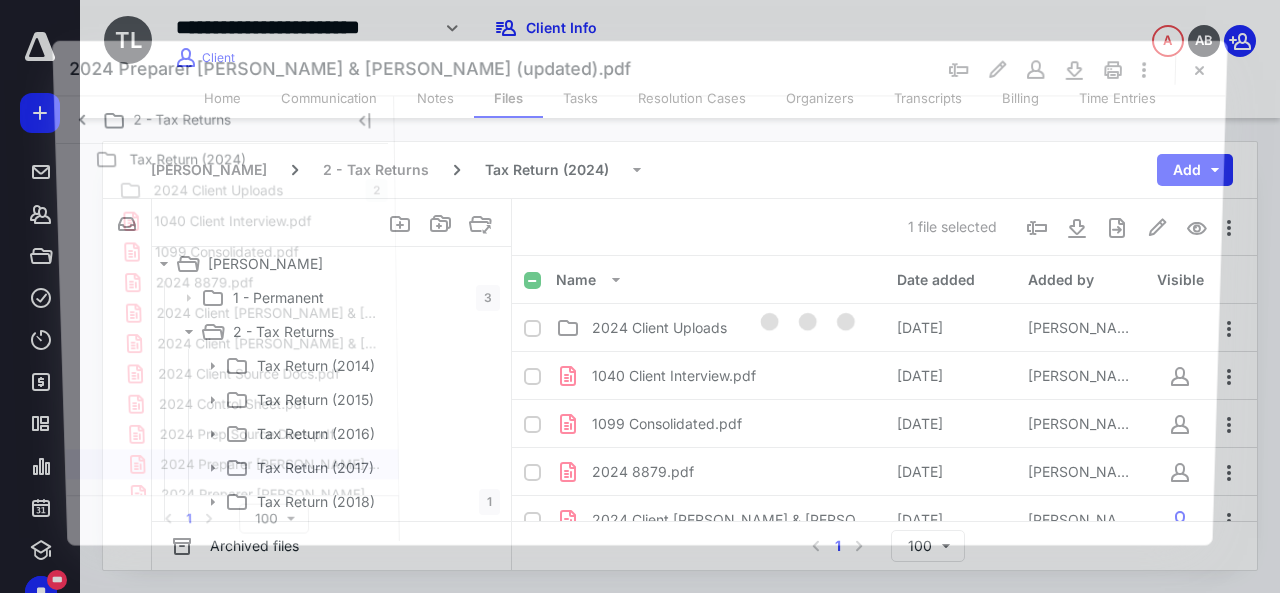 scroll, scrollTop: 400, scrollLeft: 0, axis: vertical 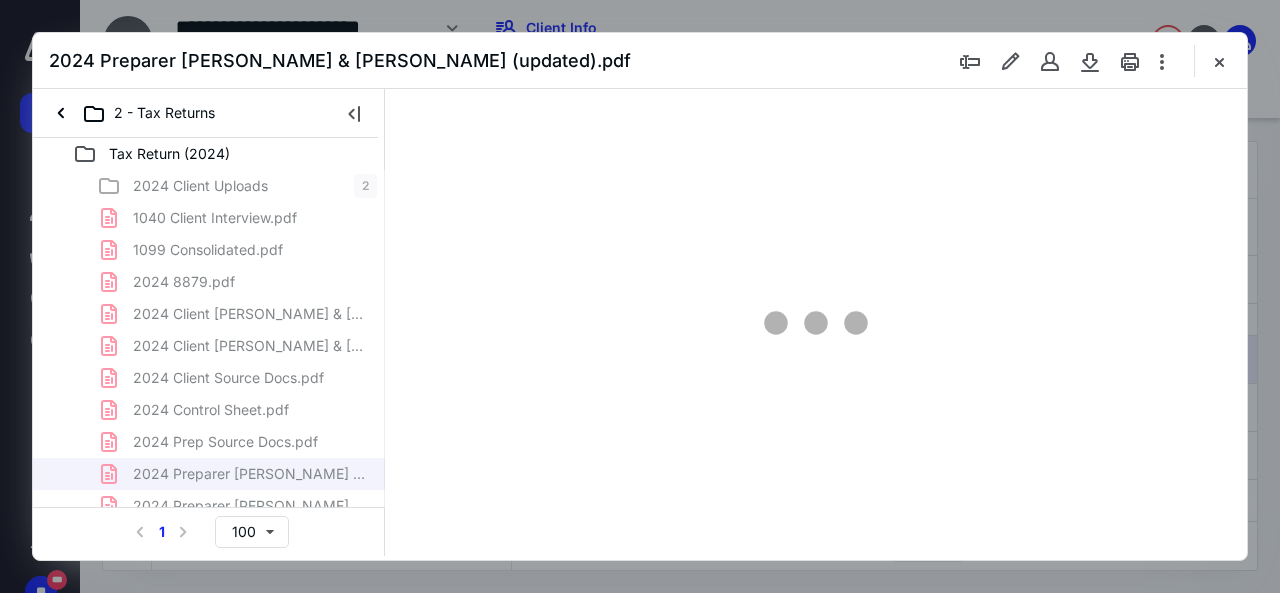 type on "46" 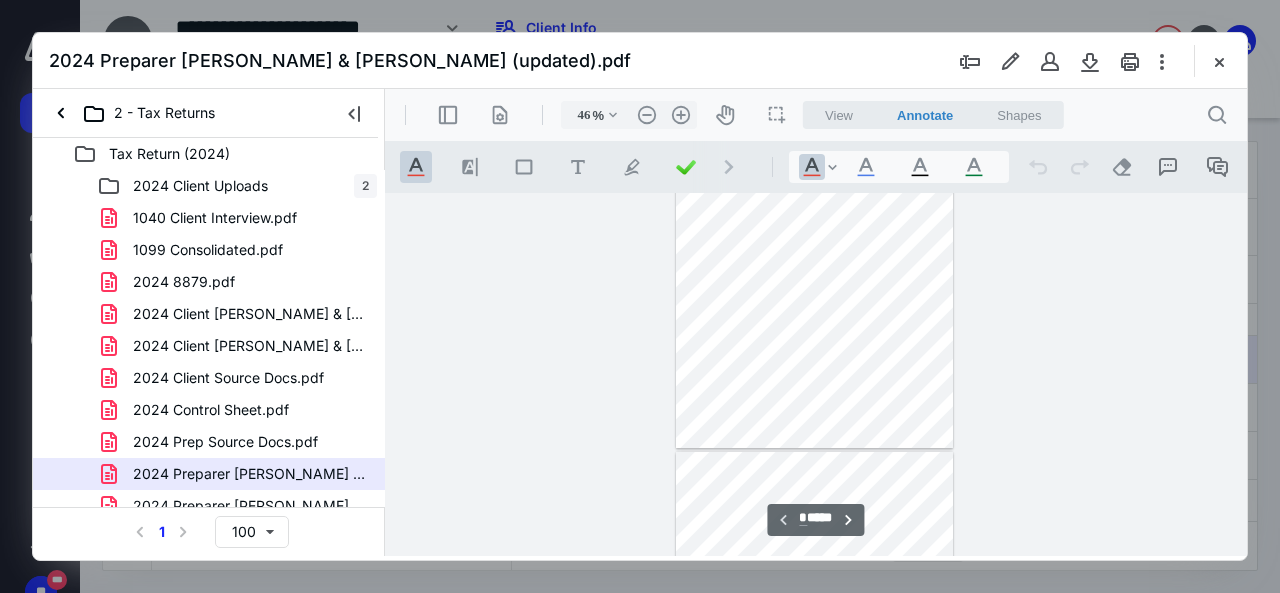 type on "*" 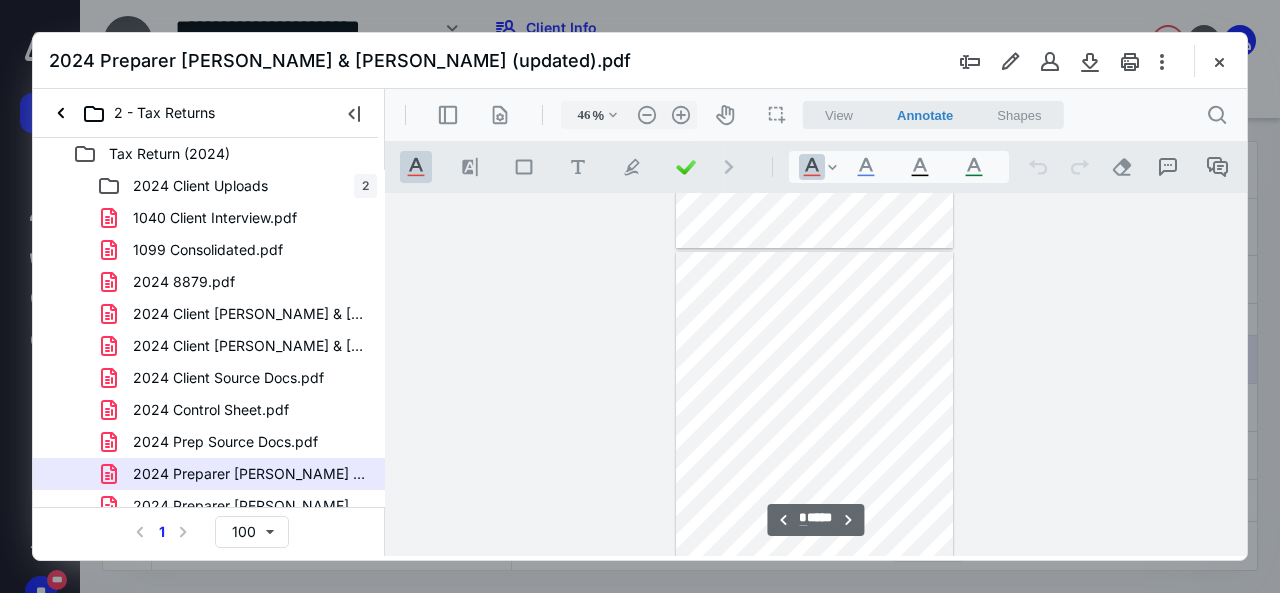scroll, scrollTop: 406, scrollLeft: 0, axis: vertical 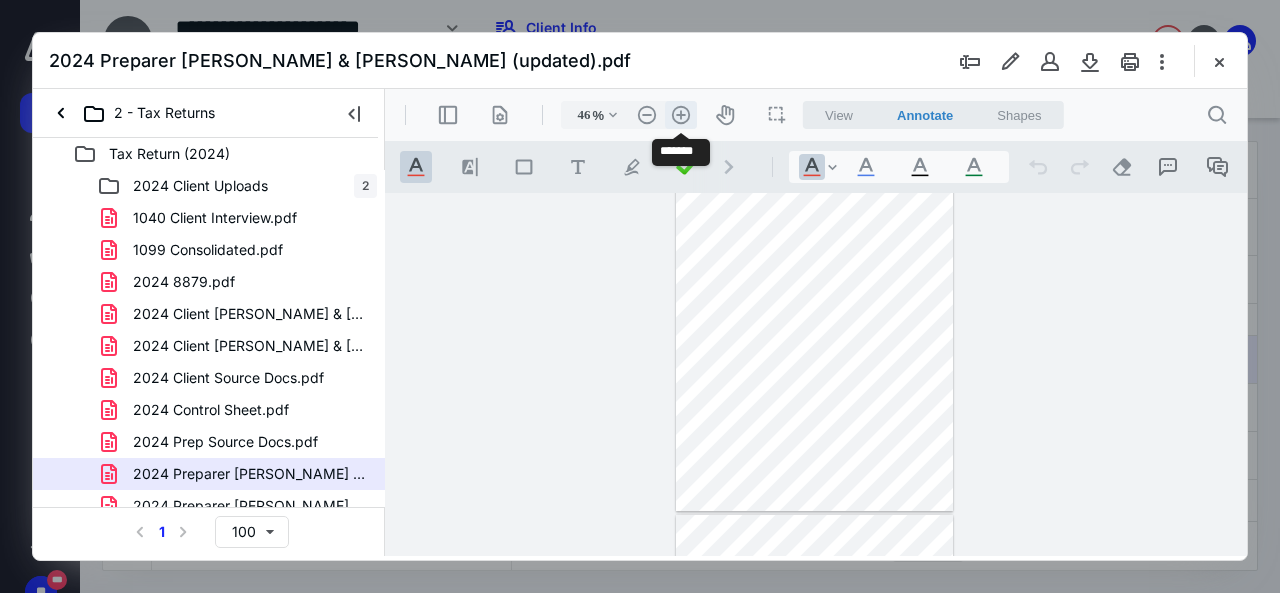 click on ".cls-1{fill:#abb0c4;} icon - header - zoom - in - line" at bounding box center [681, 115] 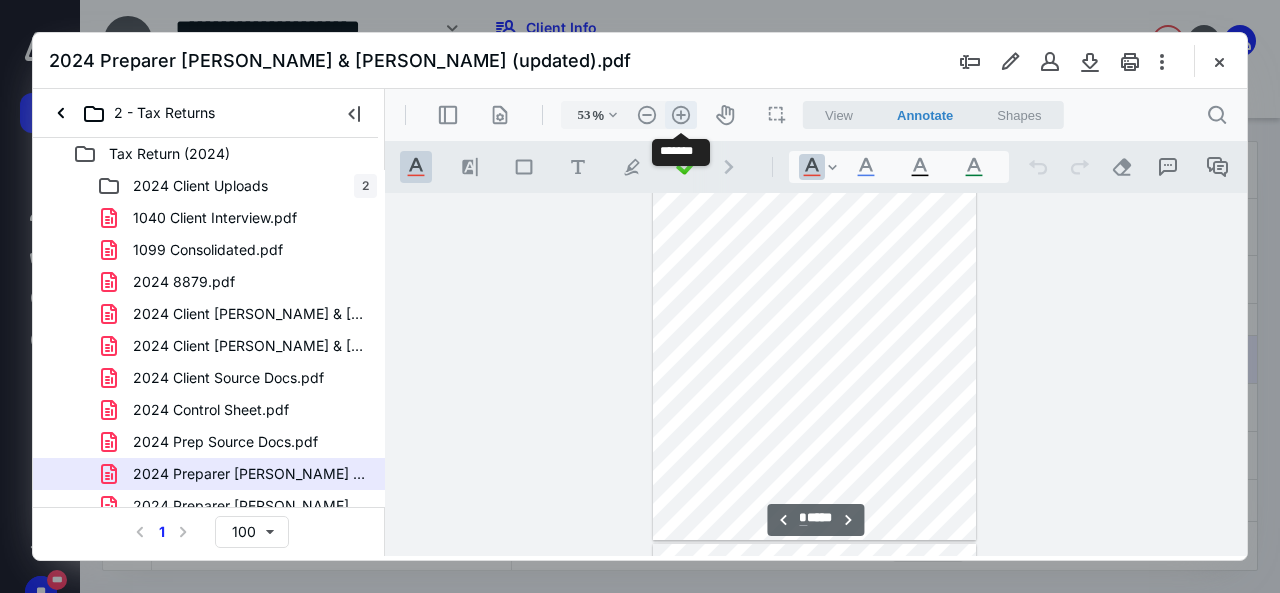 click on ".cls-1{fill:#abb0c4;} icon - header - zoom - in - line" at bounding box center [681, 115] 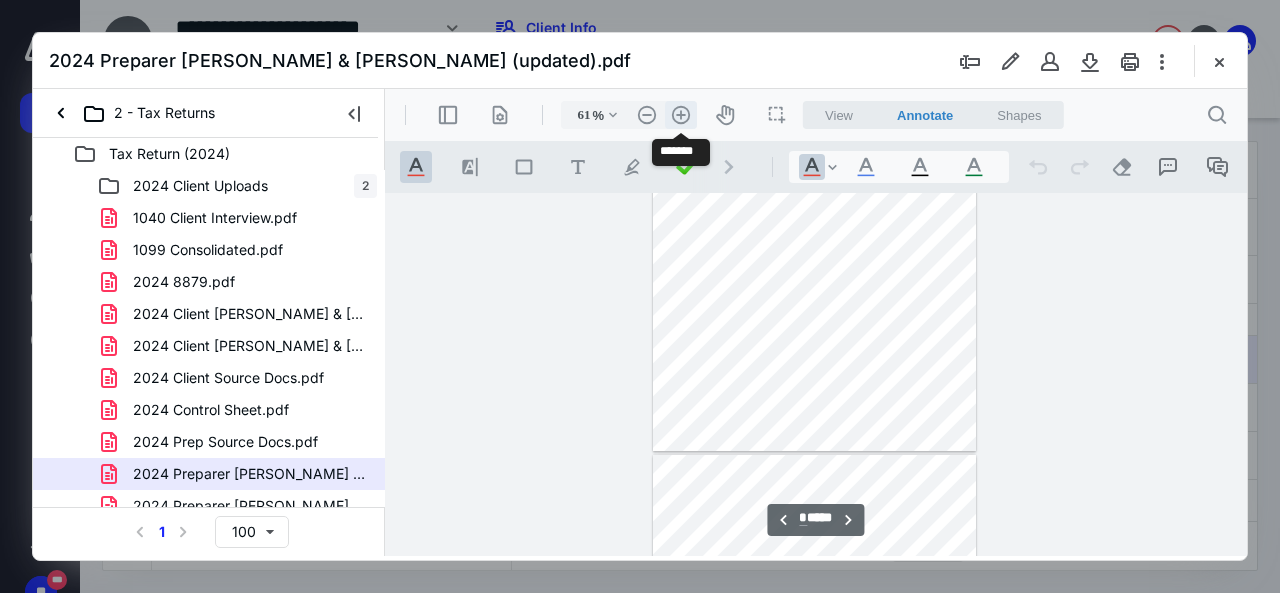 click on ".cls-1{fill:#abb0c4;} icon - header - zoom - in - line" at bounding box center (681, 115) 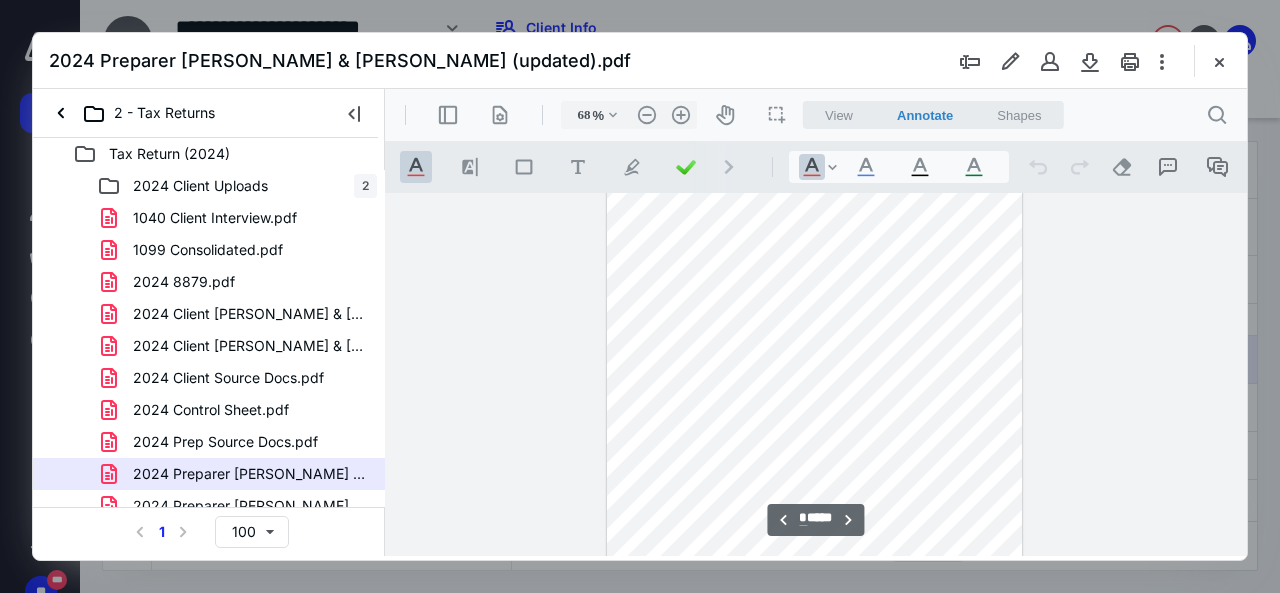 scroll, scrollTop: 2973, scrollLeft: 0, axis: vertical 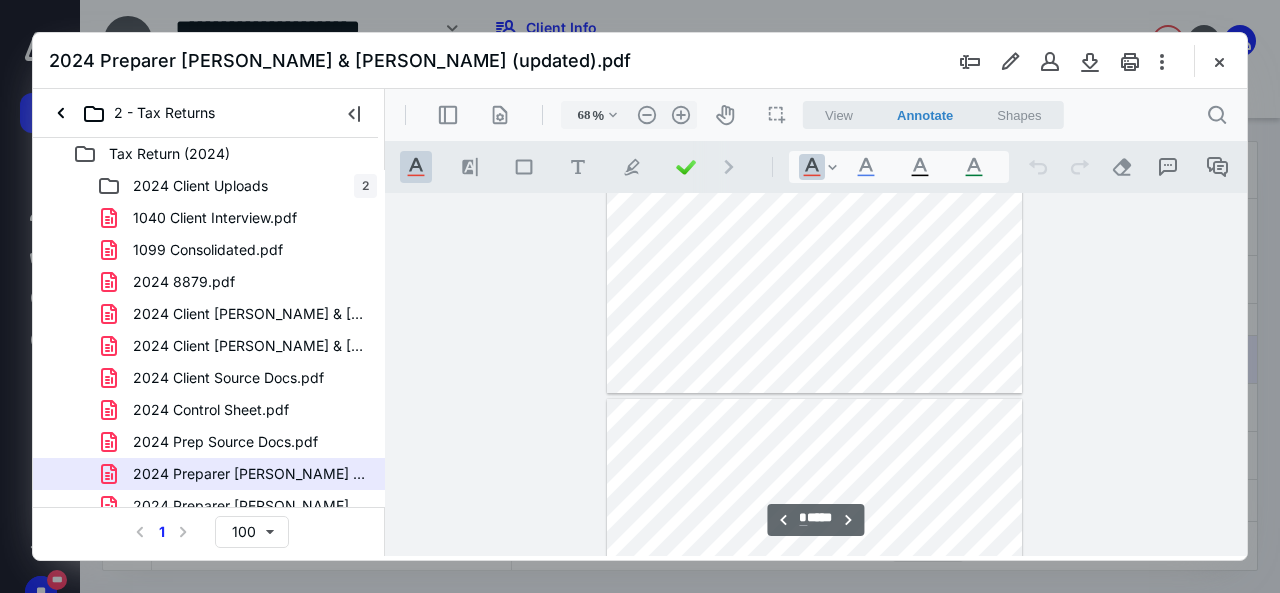 type on "*" 